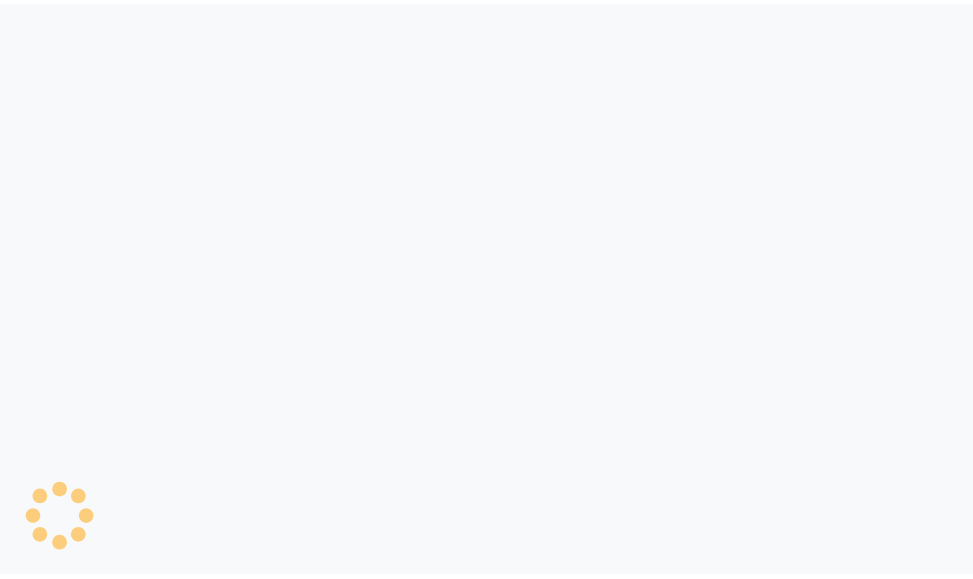 scroll, scrollTop: 0, scrollLeft: 0, axis: both 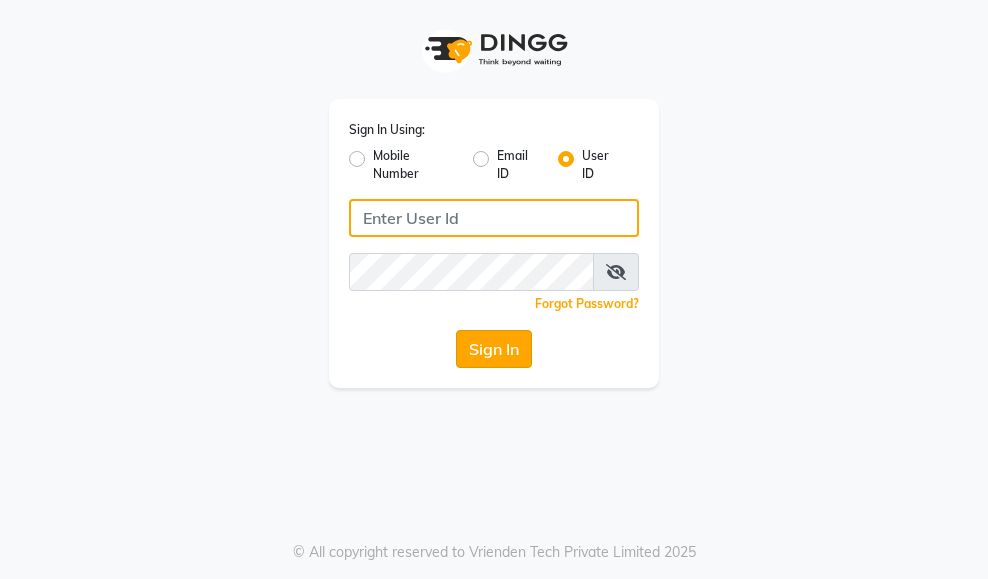 type on "styleonsalon" 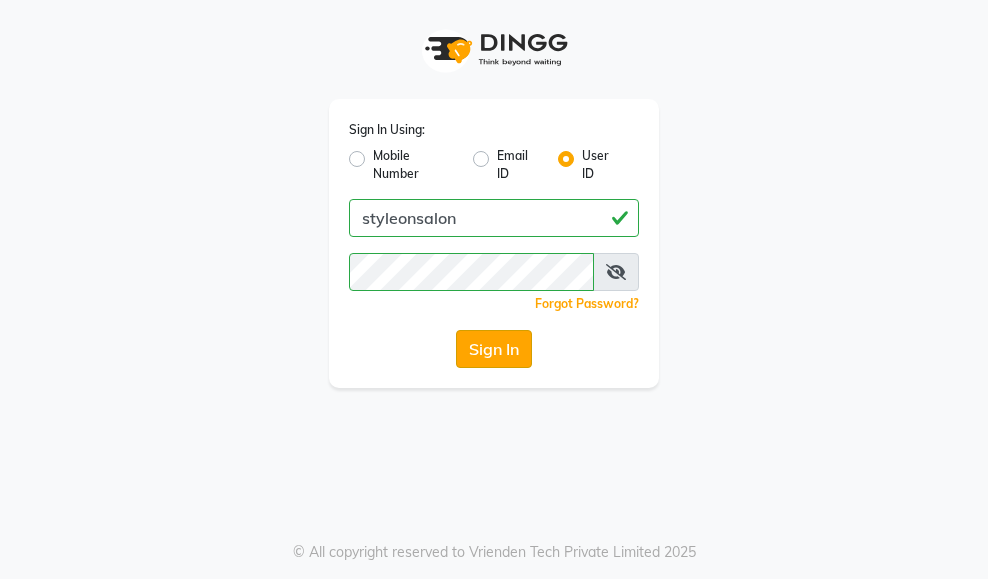 click on "Sign In" 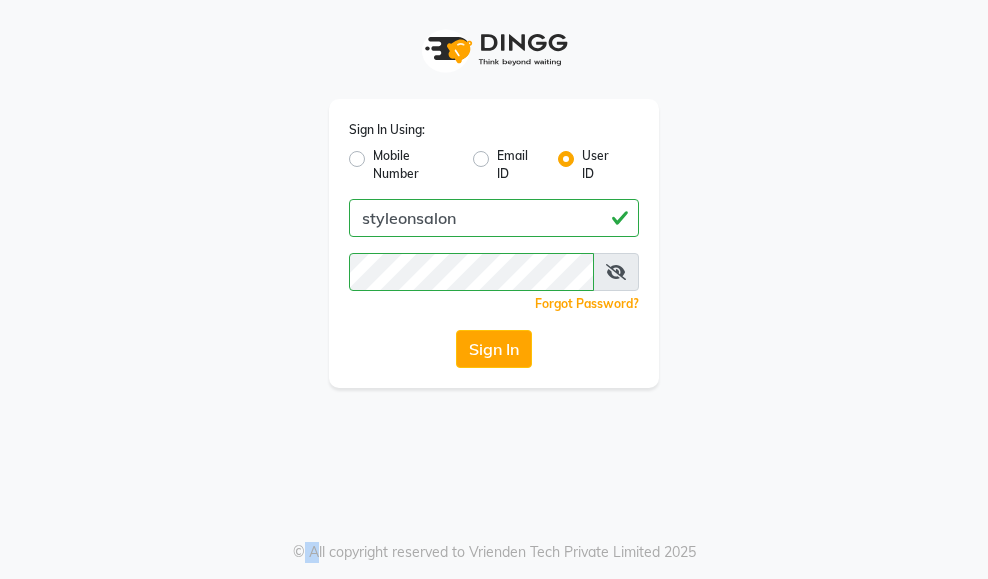 click on "Sign In" 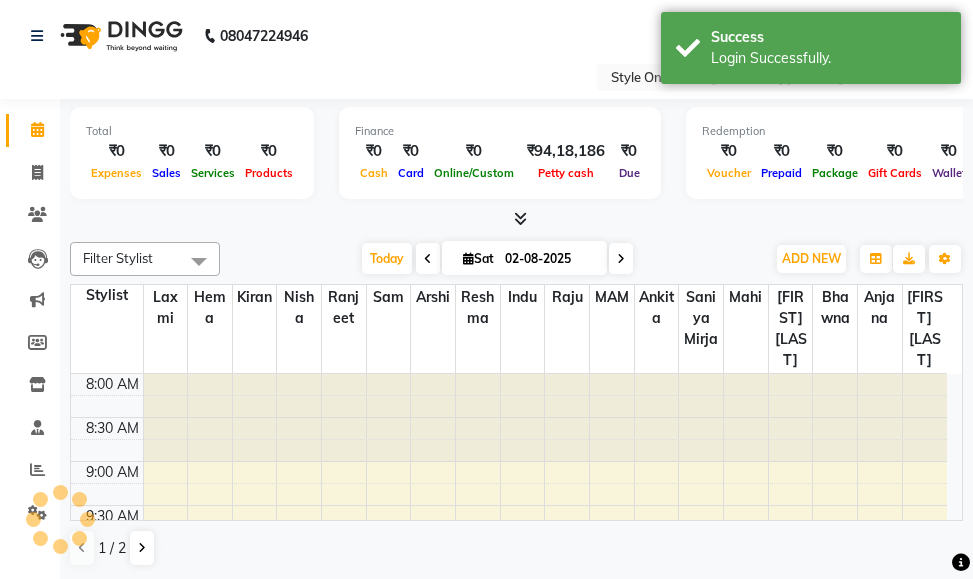 scroll, scrollTop: 0, scrollLeft: 0, axis: both 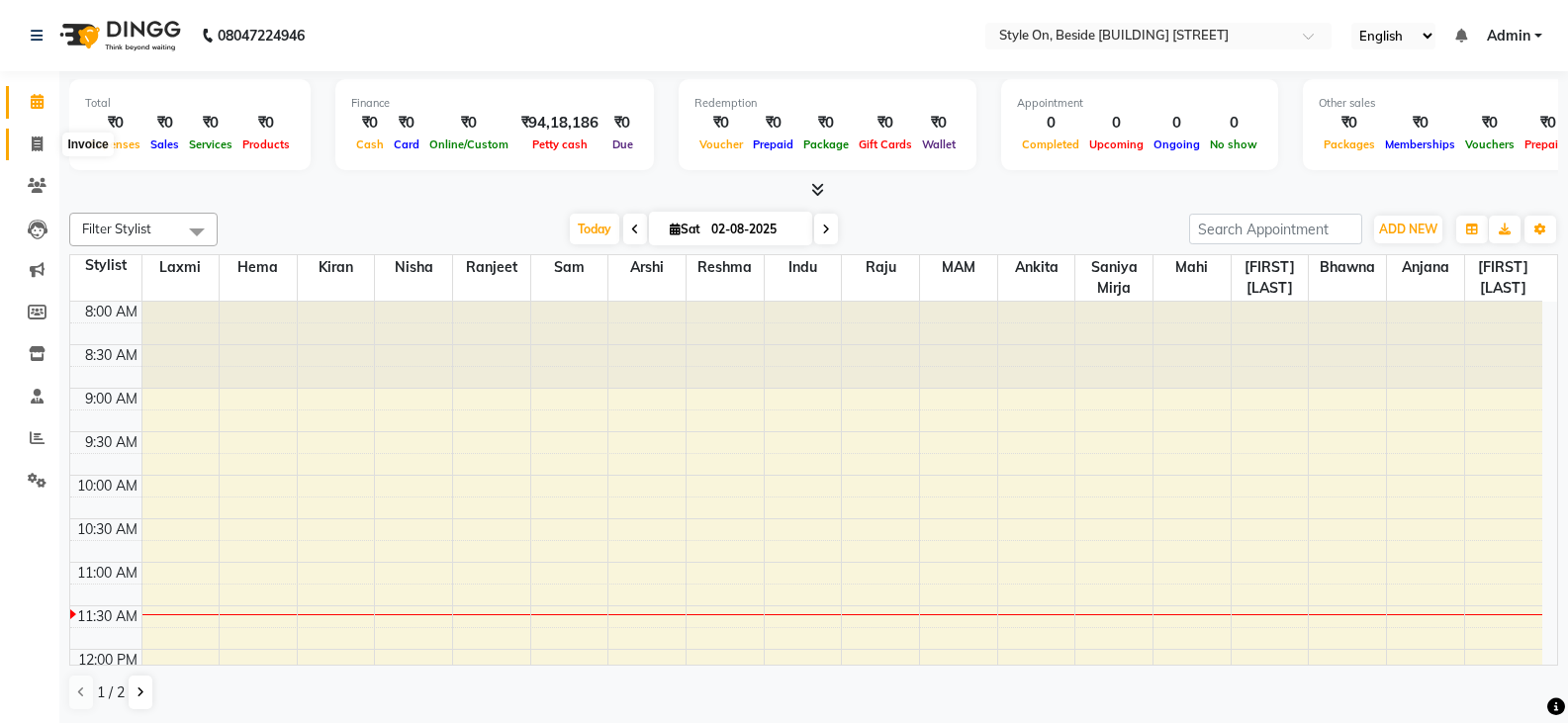 click 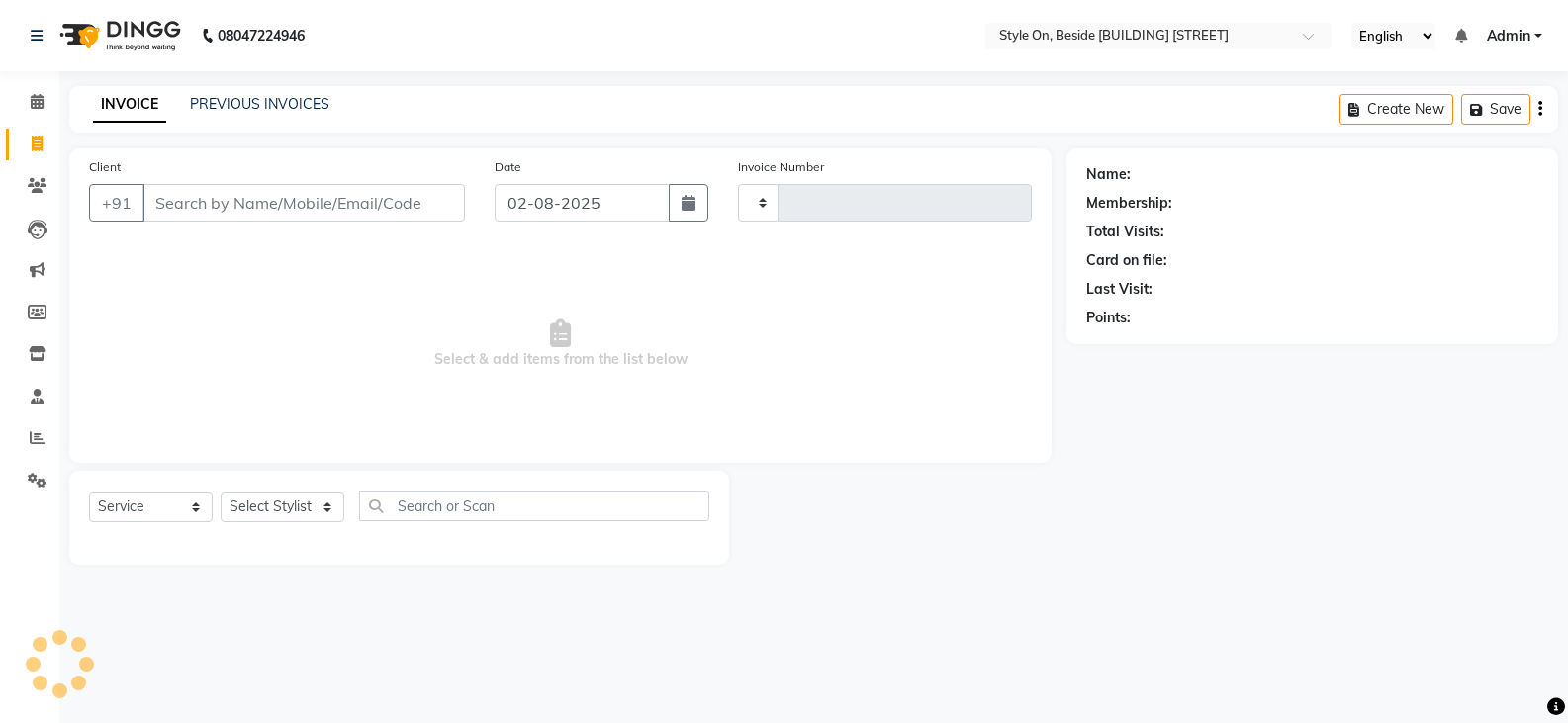 type on "0515" 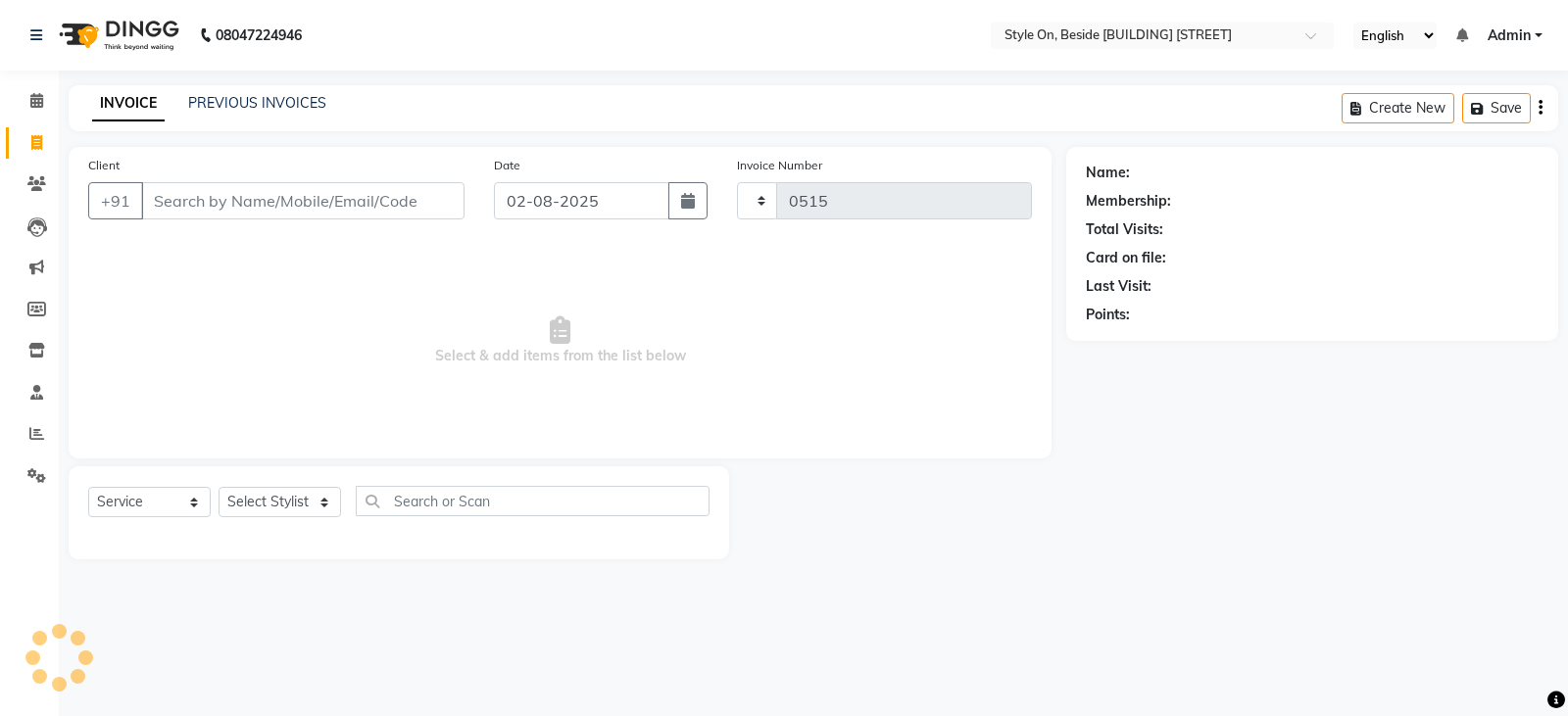 select on "4700" 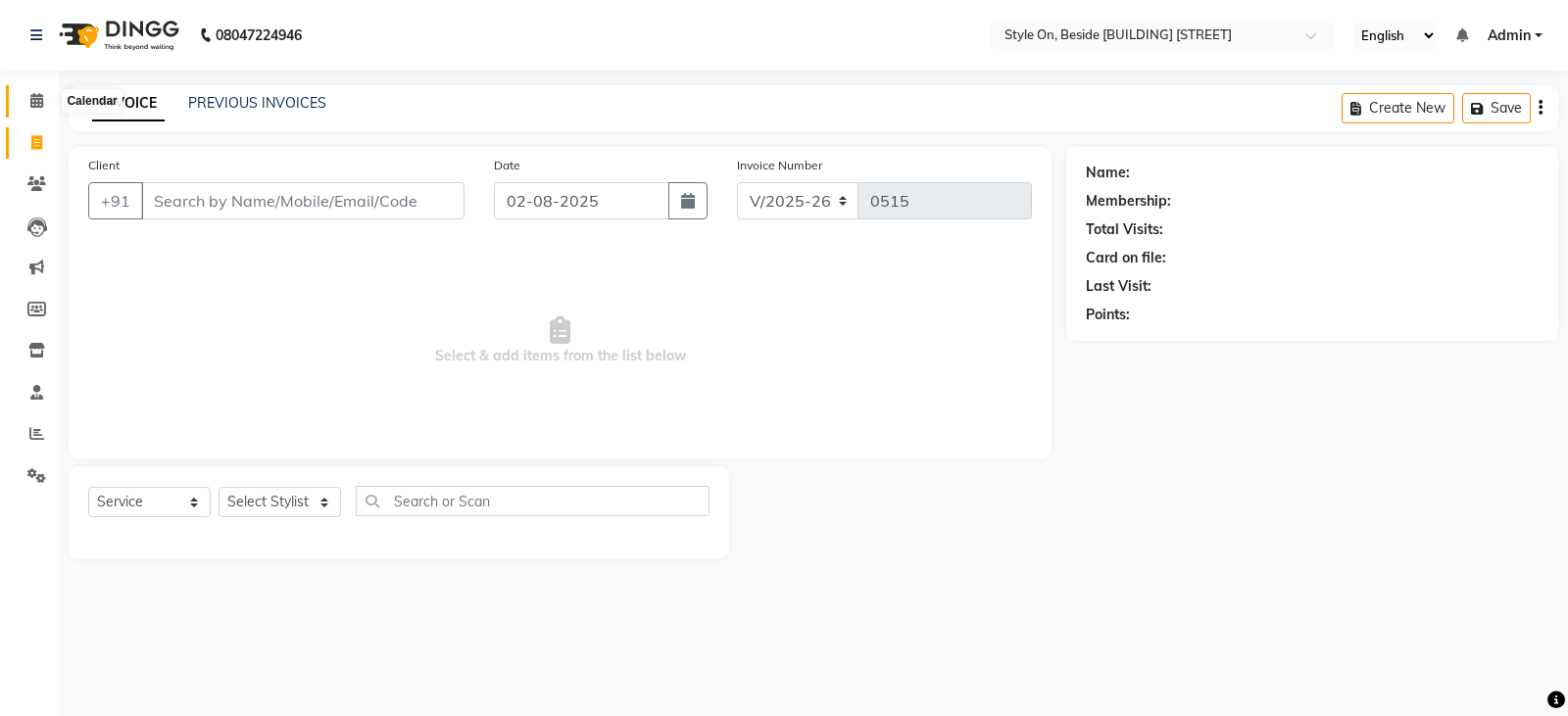 click 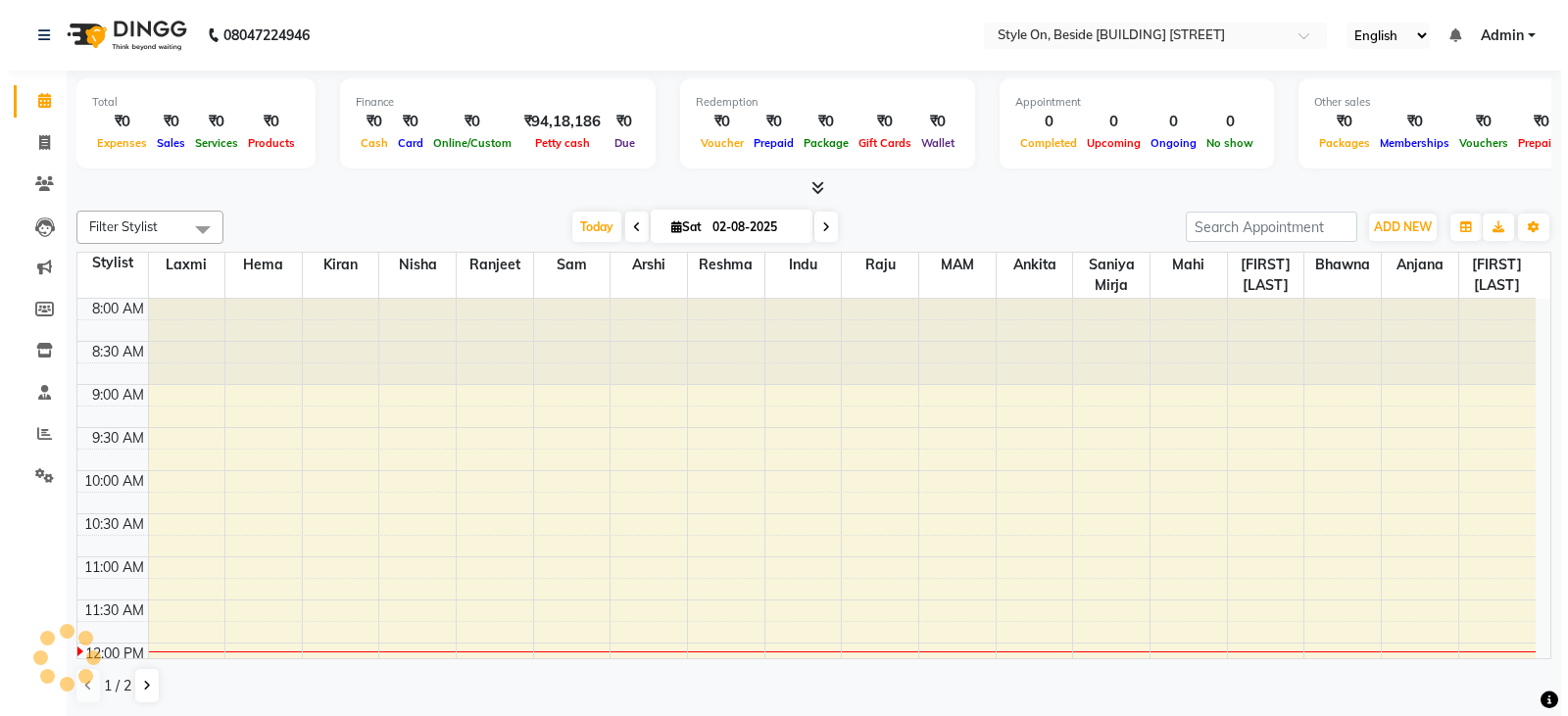 scroll, scrollTop: 0, scrollLeft: 0, axis: both 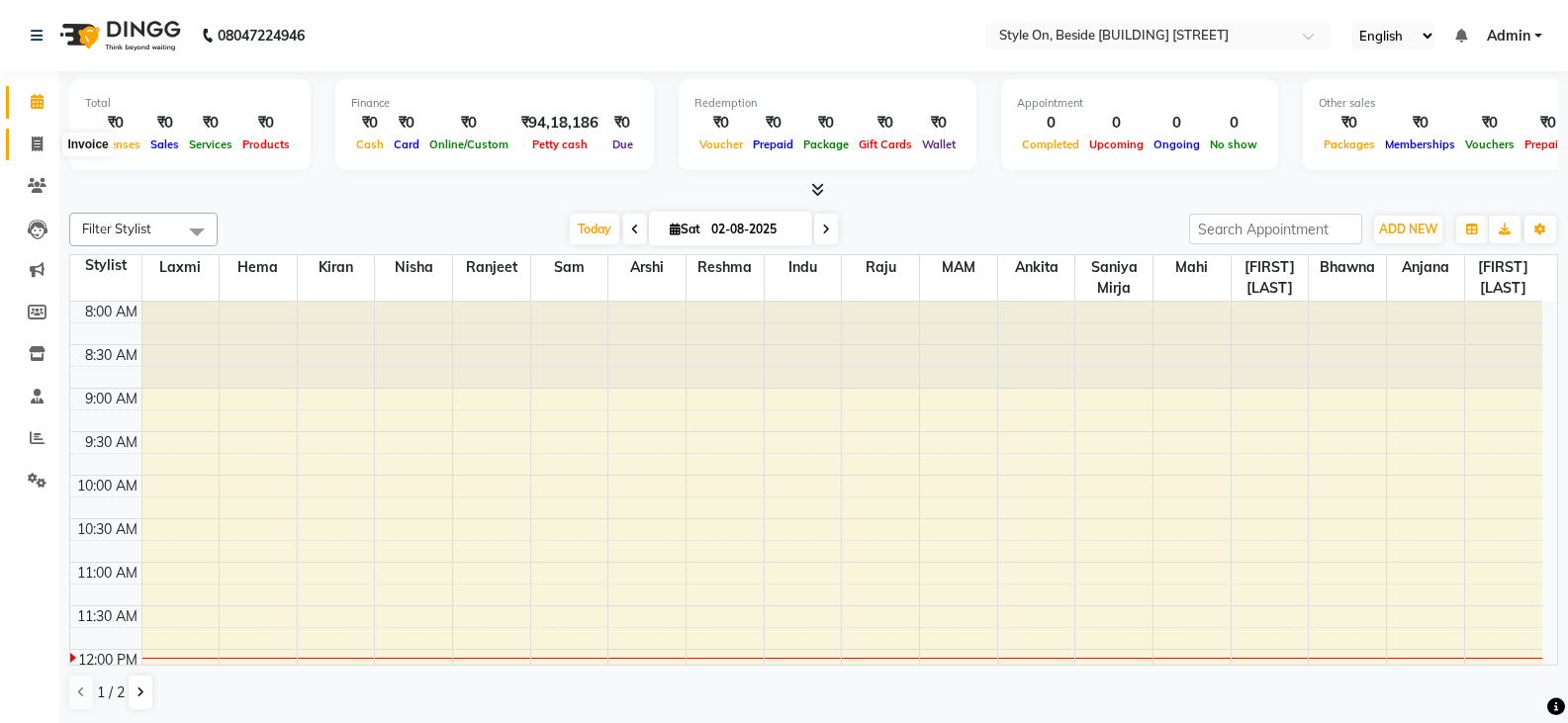 click 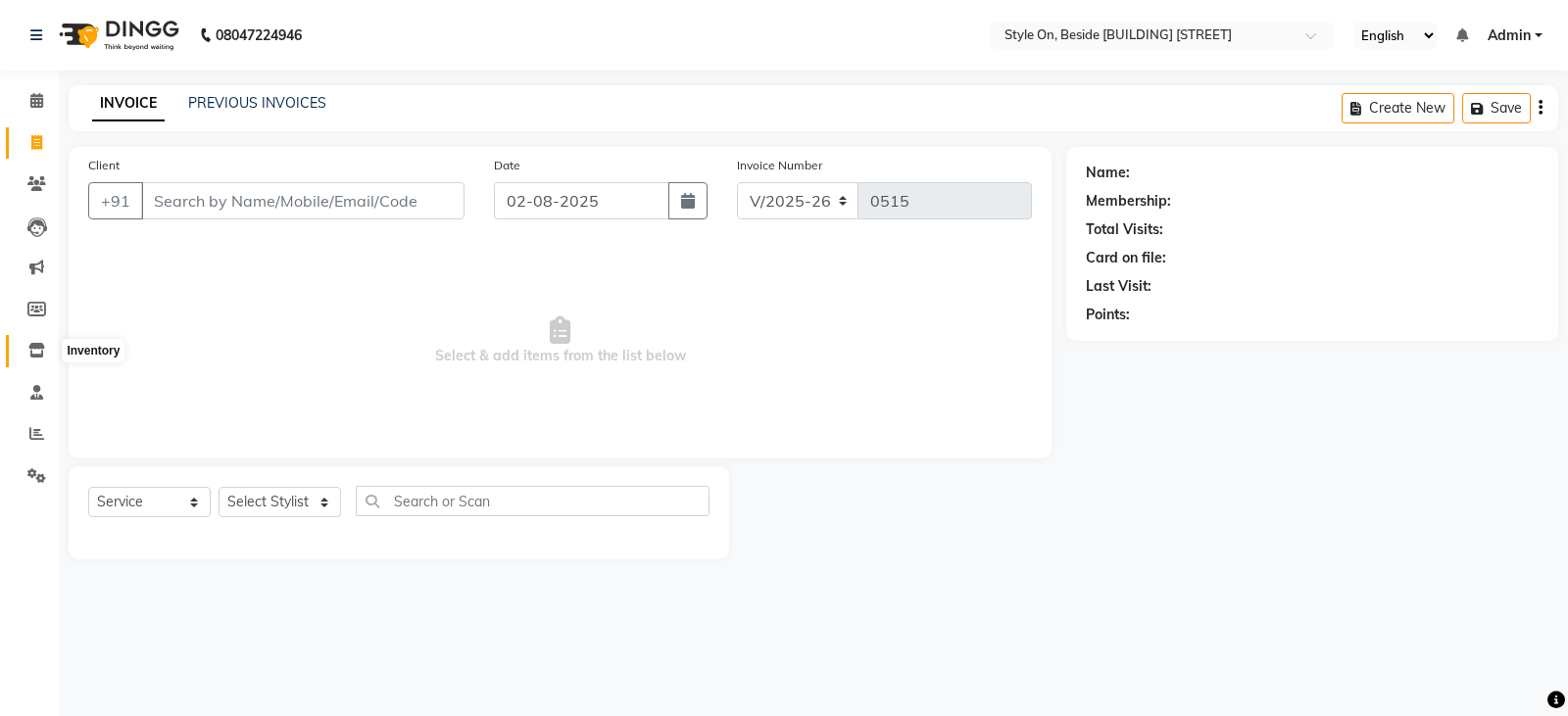 click 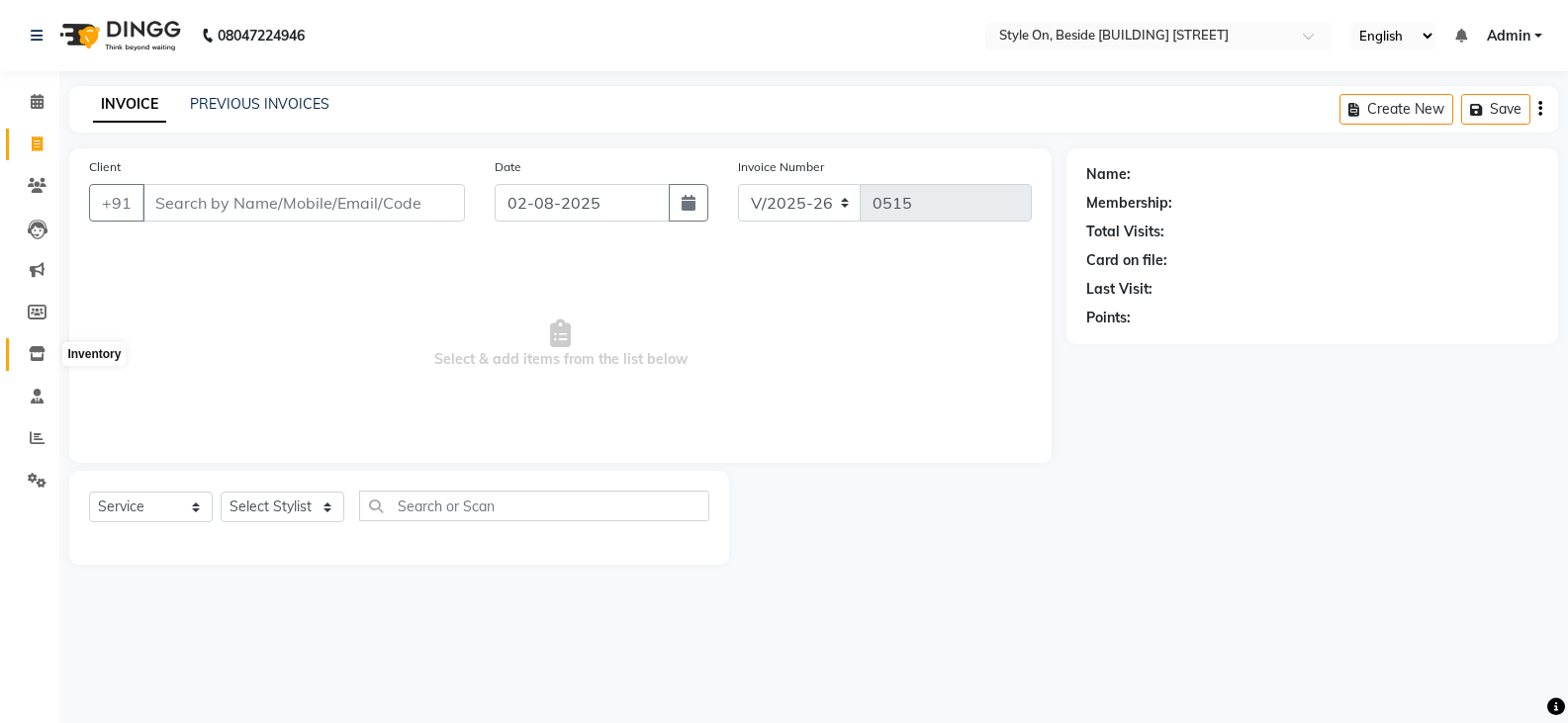select 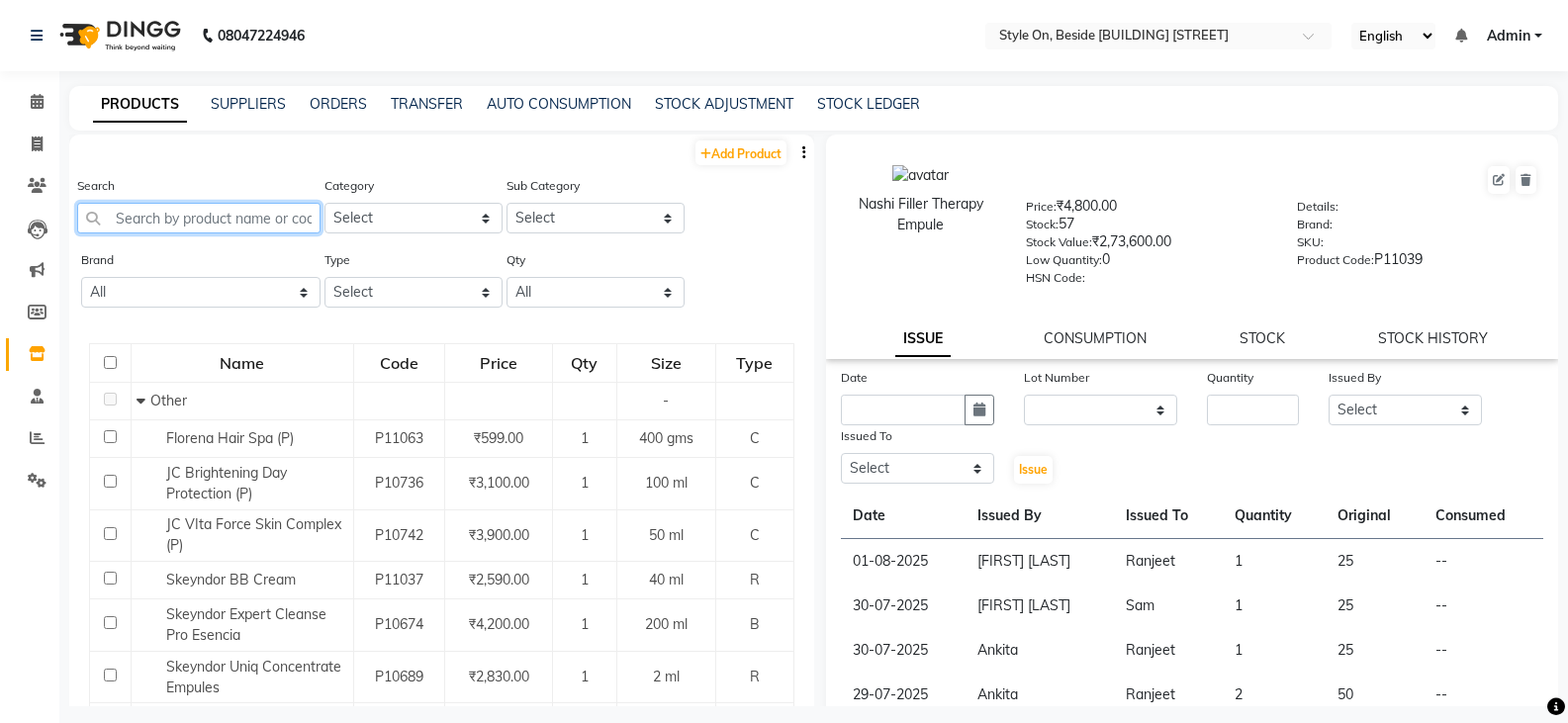 click 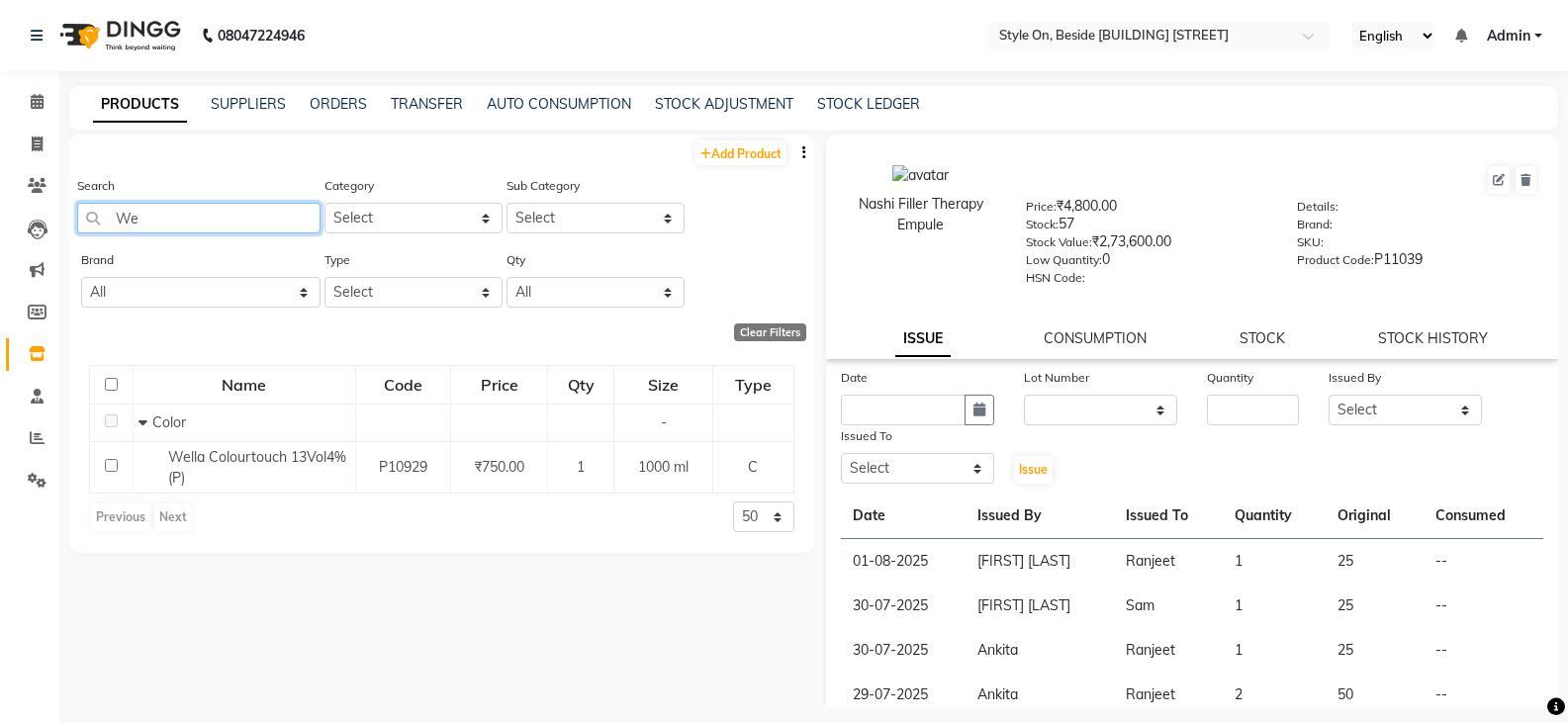 type on "W" 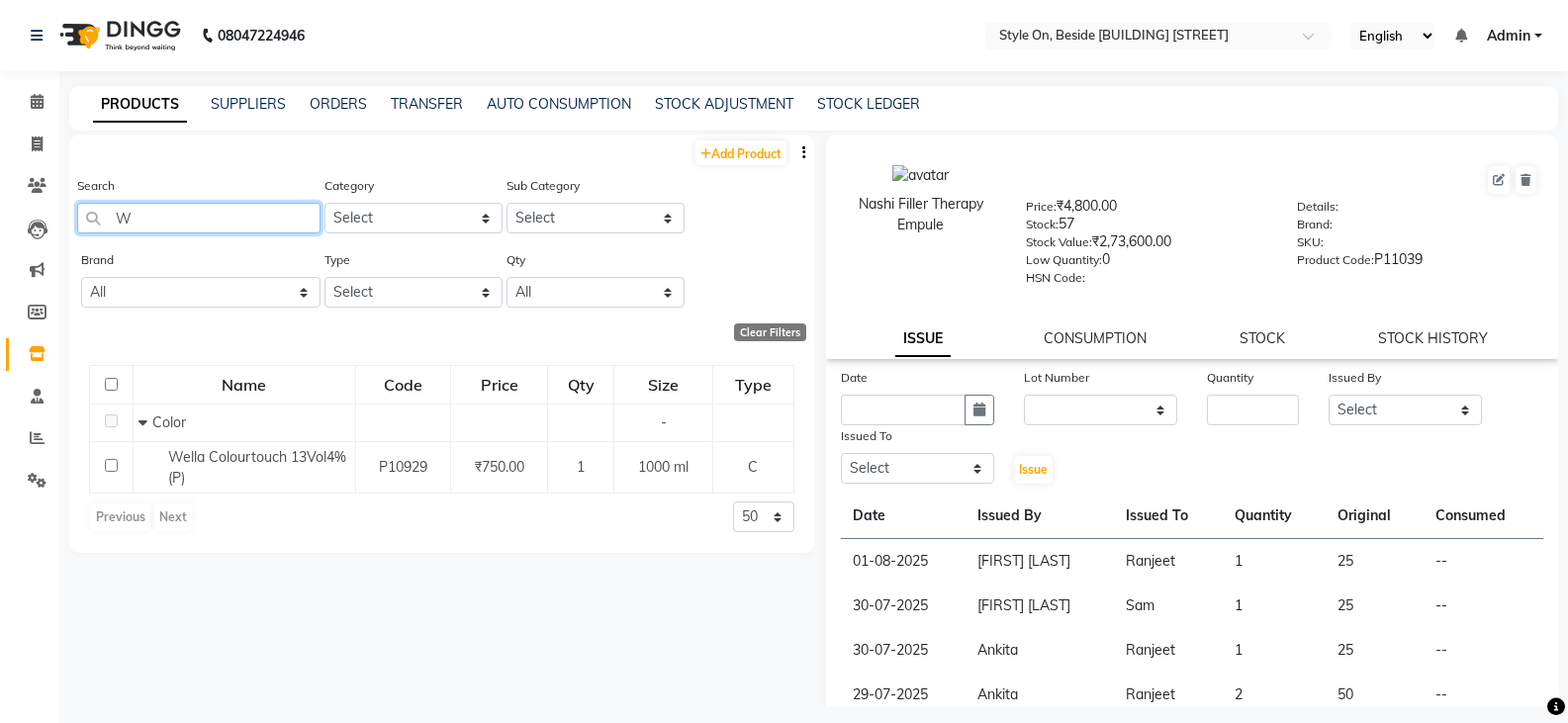 type 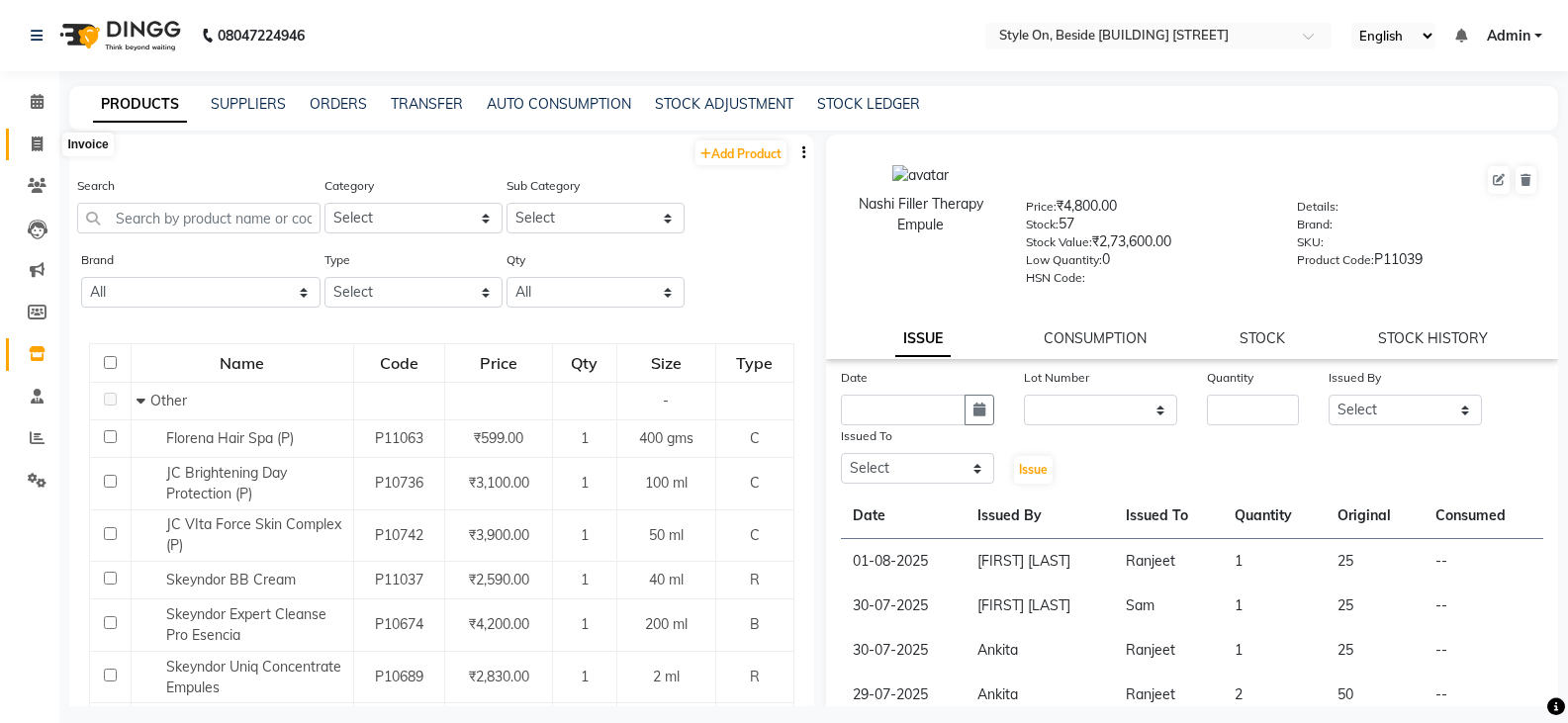 click 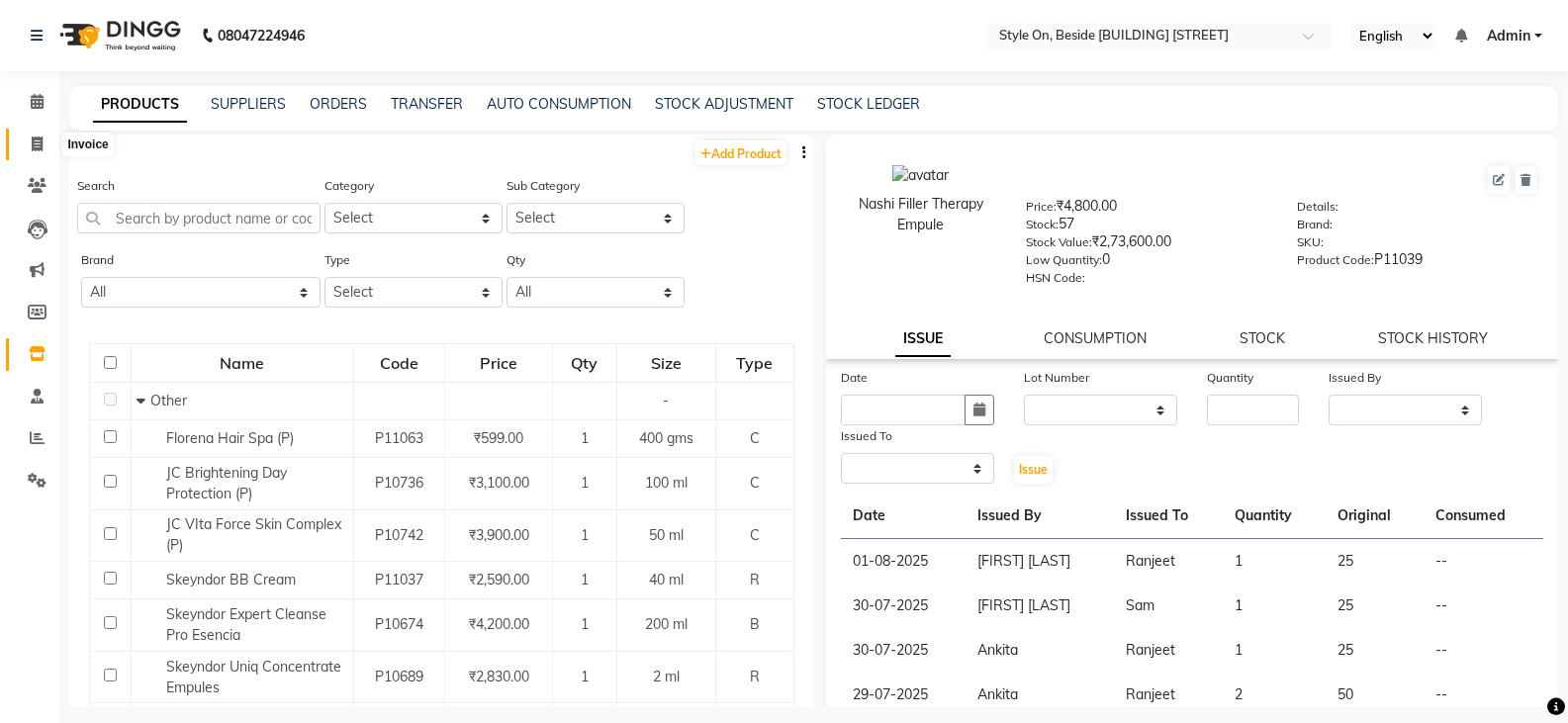 select on "service" 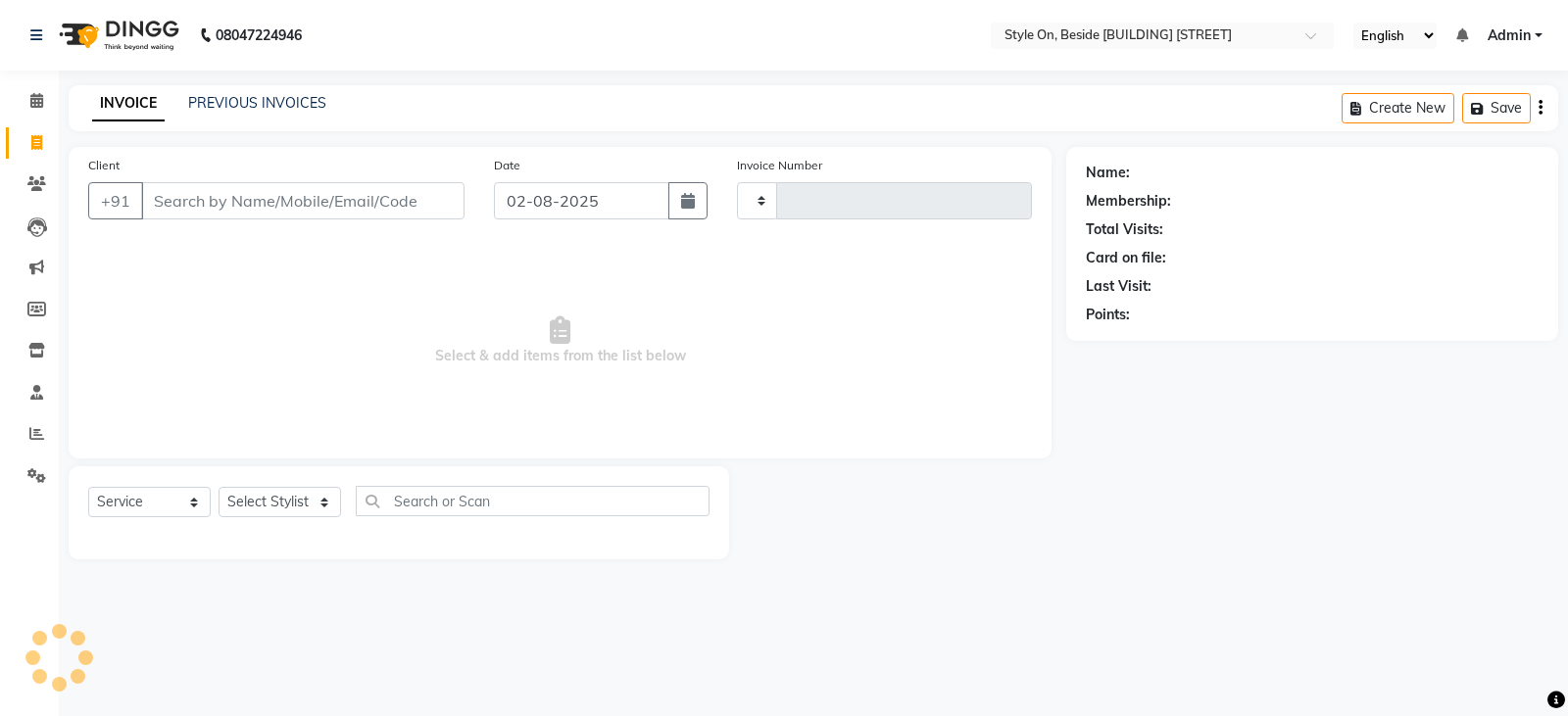 type on "0515" 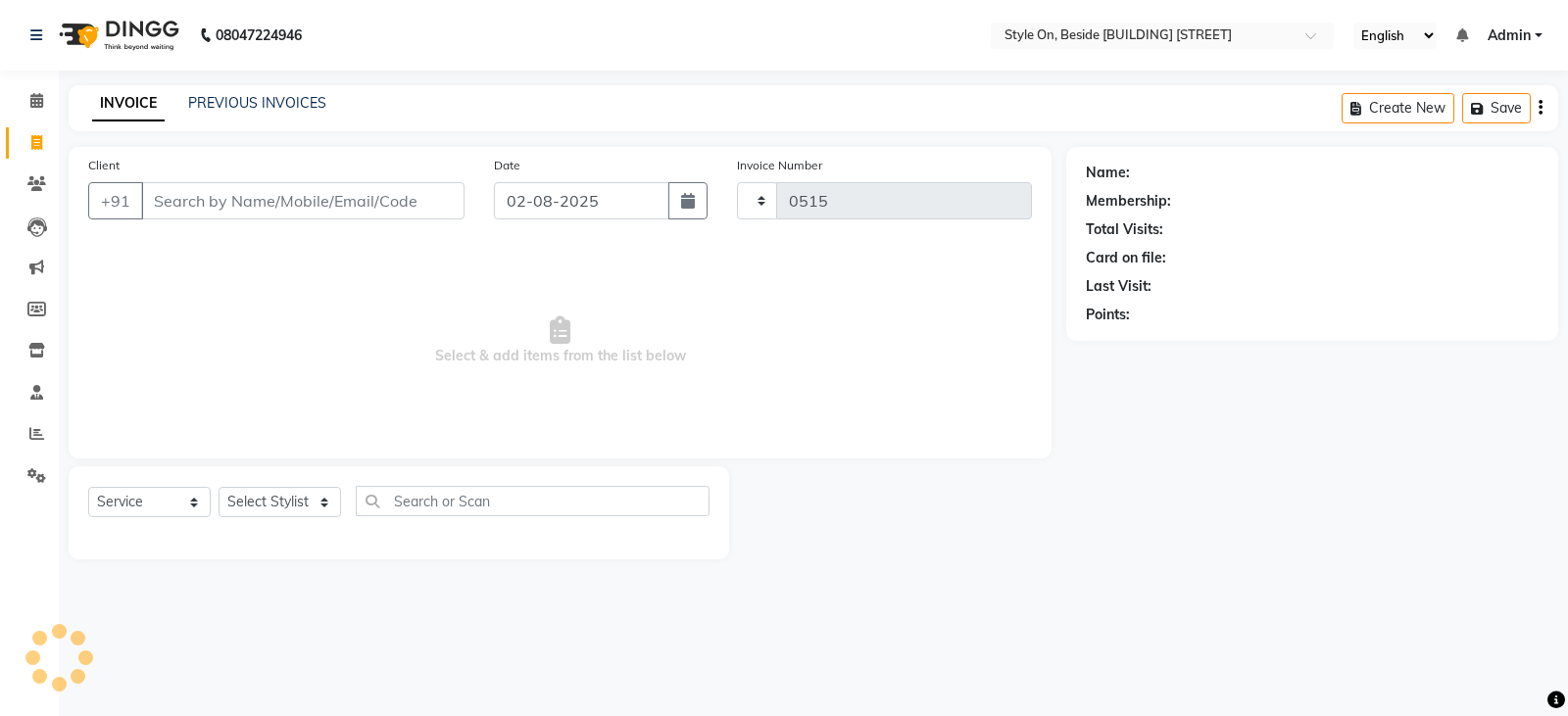 select on "4700" 